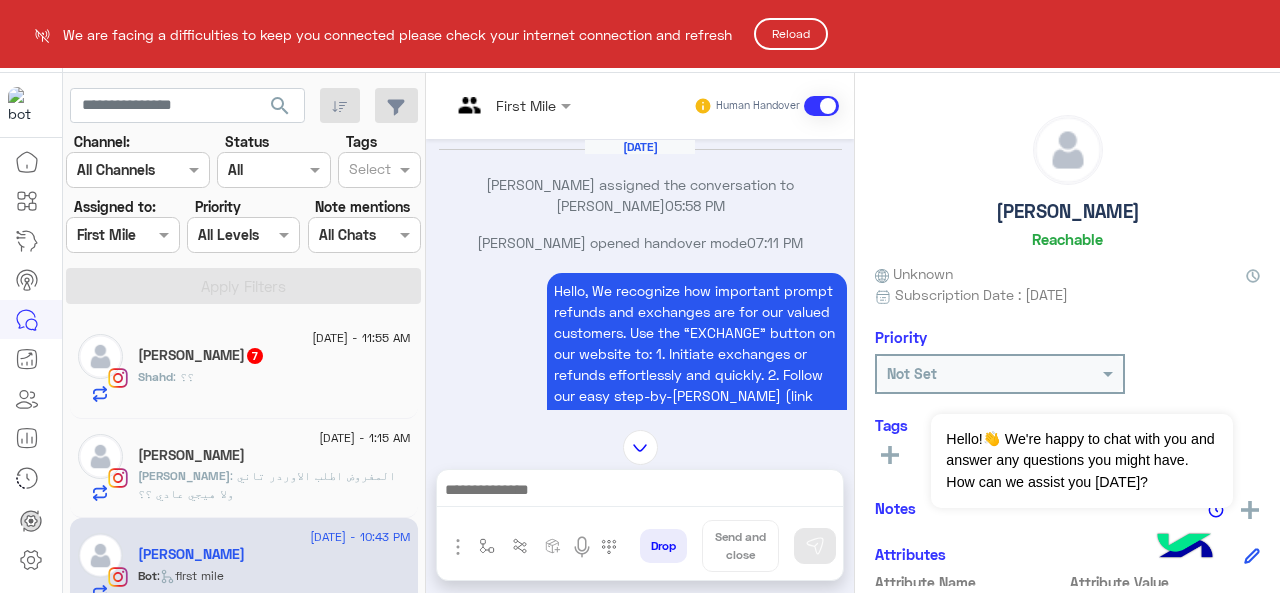 scroll, scrollTop: 0, scrollLeft: 0, axis: both 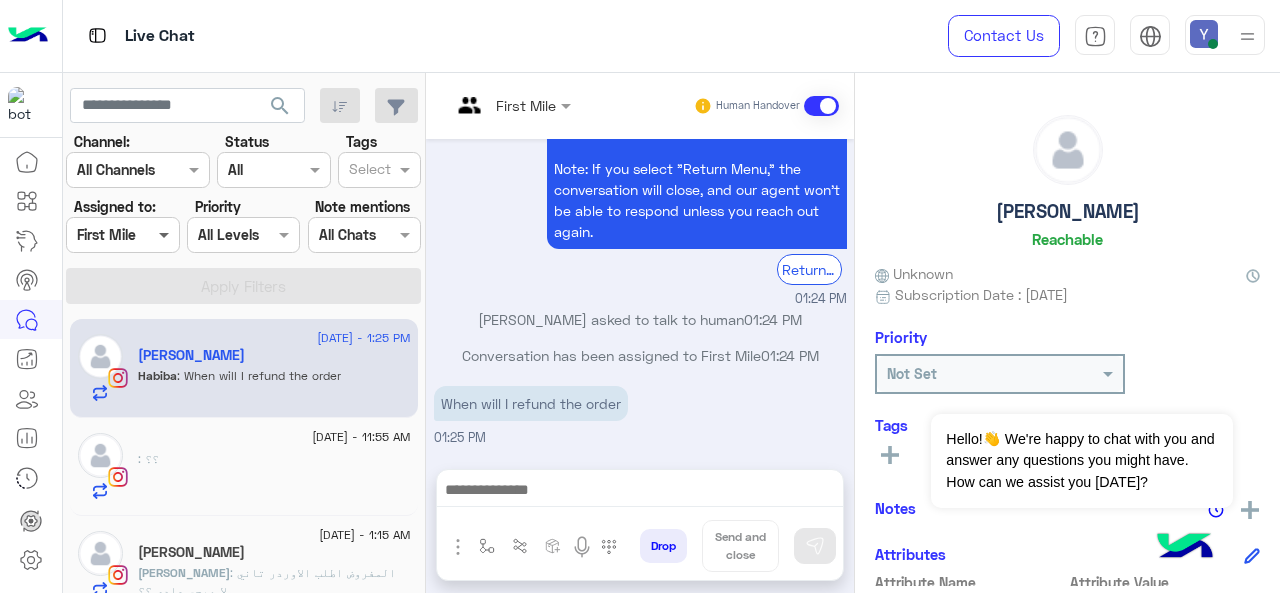 click at bounding box center (166, 234) 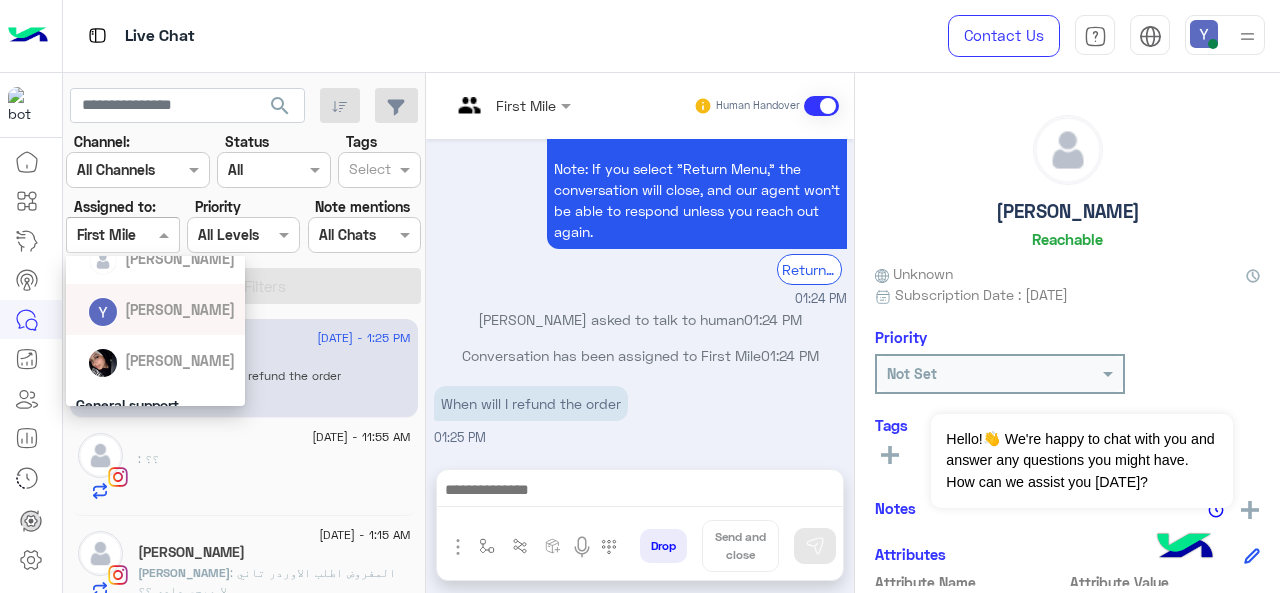 scroll, scrollTop: 150, scrollLeft: 0, axis: vertical 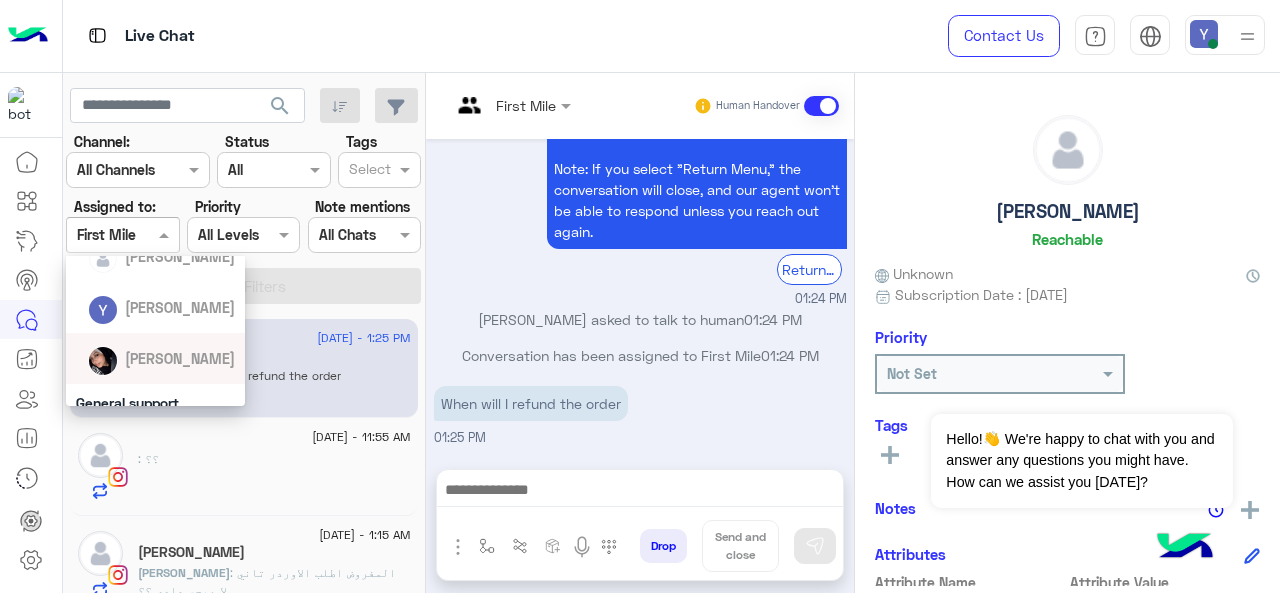 click on "Rawan Walaa" at bounding box center [162, 358] 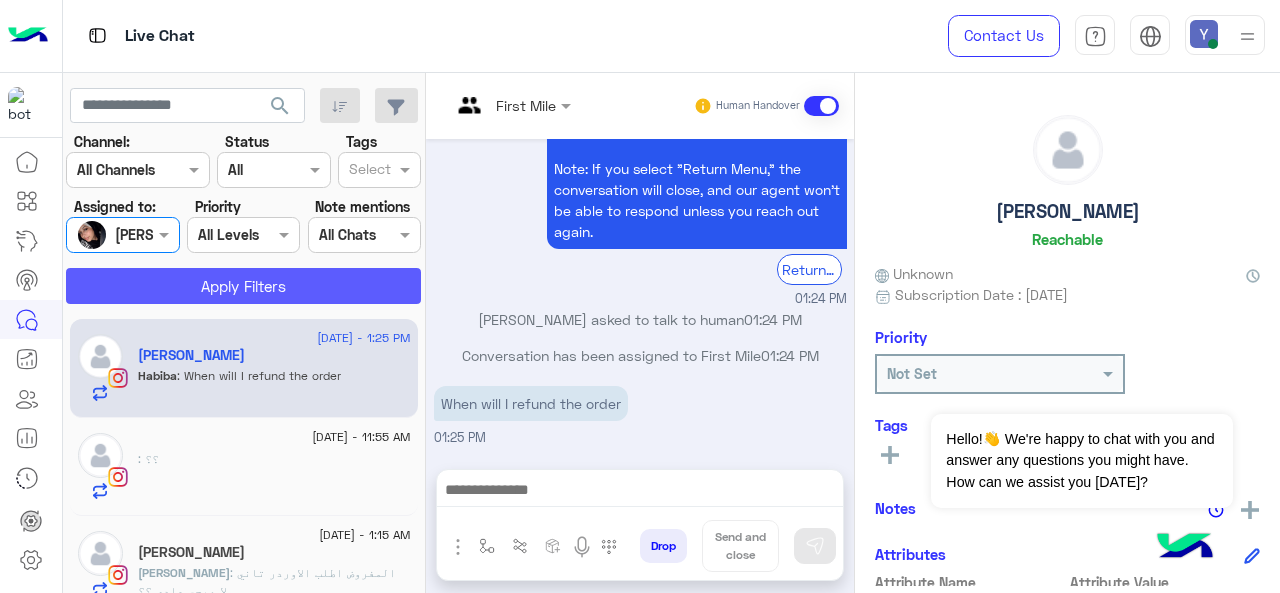 click on "Apply Filters" 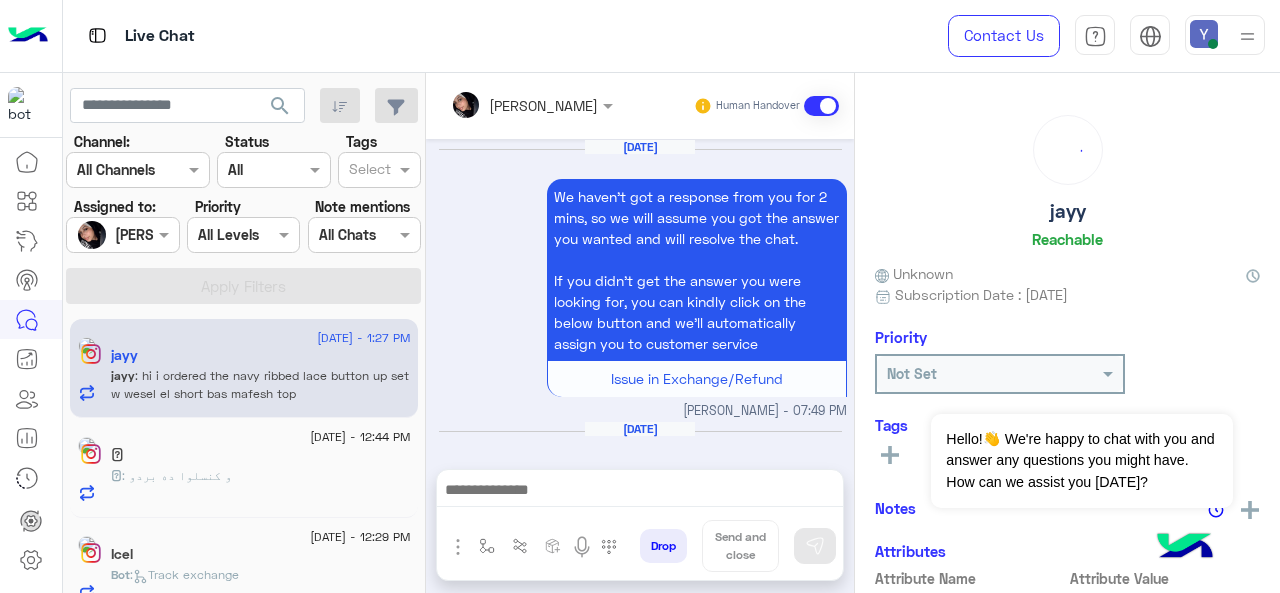 scroll, scrollTop: 786, scrollLeft: 0, axis: vertical 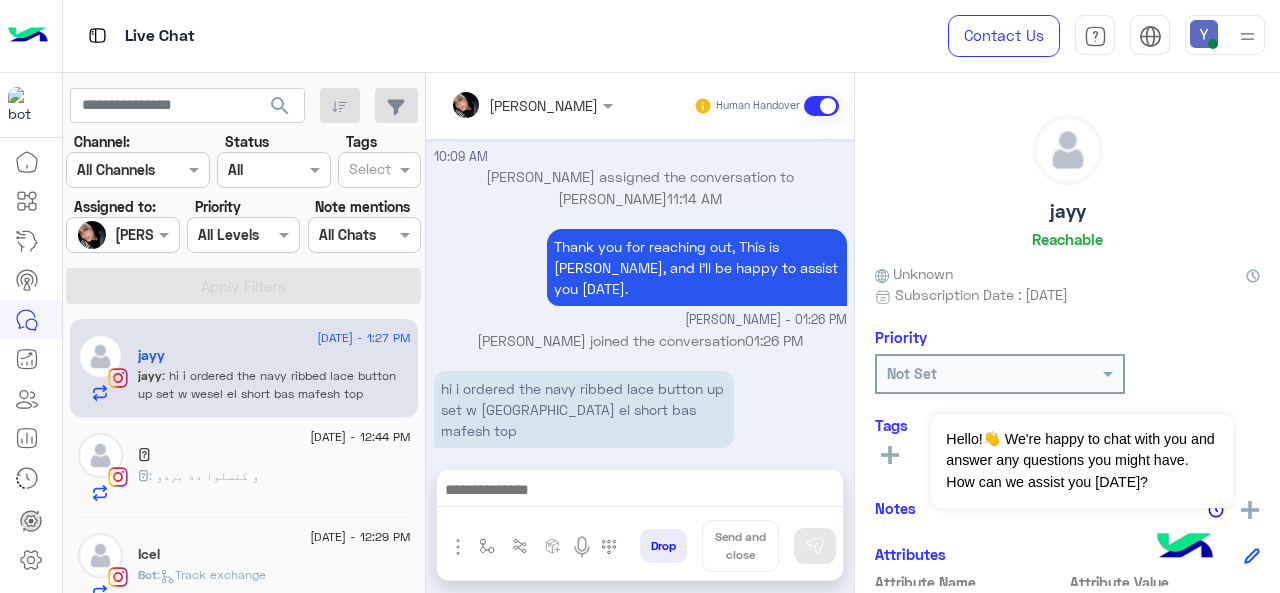 click at bounding box center (122, 234) 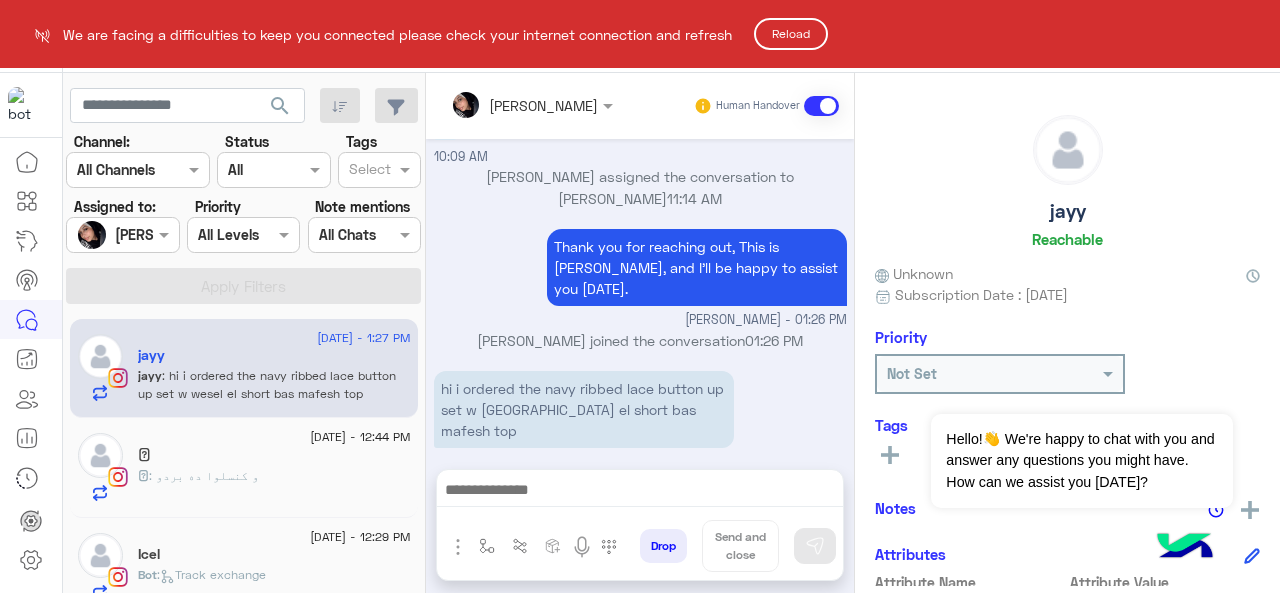 click on "We are facing a difficulties to keep you connected please check your internet connection and refresh Reload  Live Chat   Contact Us  Help Center عربي English search Channel: Channel All Channels Status Channel All Tags Select Assigned to: Assigned on Rawan Walaa Priority All Levels All Levels Note mentions Select All Chats Apply Filters 10 July - 1:27 PM  jayy   jayy : hi i ordered the navy ribbed lace button up set w wesel el short bas mafesh top 10 July - 12:44 PM  𓂀   𓂀 : و  كنسلوا ده بردو 10 July - 12:29 PM  Icel   Bot :   Track exchange  10 July - 4:20 AM  Aml Nassar  Aml : This is the order i made and this the one I received it’s missing an item the black zip up 10 July - 3:24 AM  Cellina Emad EZat  Bot :   first mile ar  9 July - 11:02 PM  💗   💗 :     9 July - 10:28 PM  Marwa Alaa  Bot :   Default reply  9 July - 10:19 PM  Jumana Sallam  Jumana :     9 July - 8:50 PM     Bot :   Complaint or Problem  9 July - 8:31 PM  𝑺𝒂𝒍𝒎𝒂   Bot :   Mirna Sami" at bounding box center (640, 296) 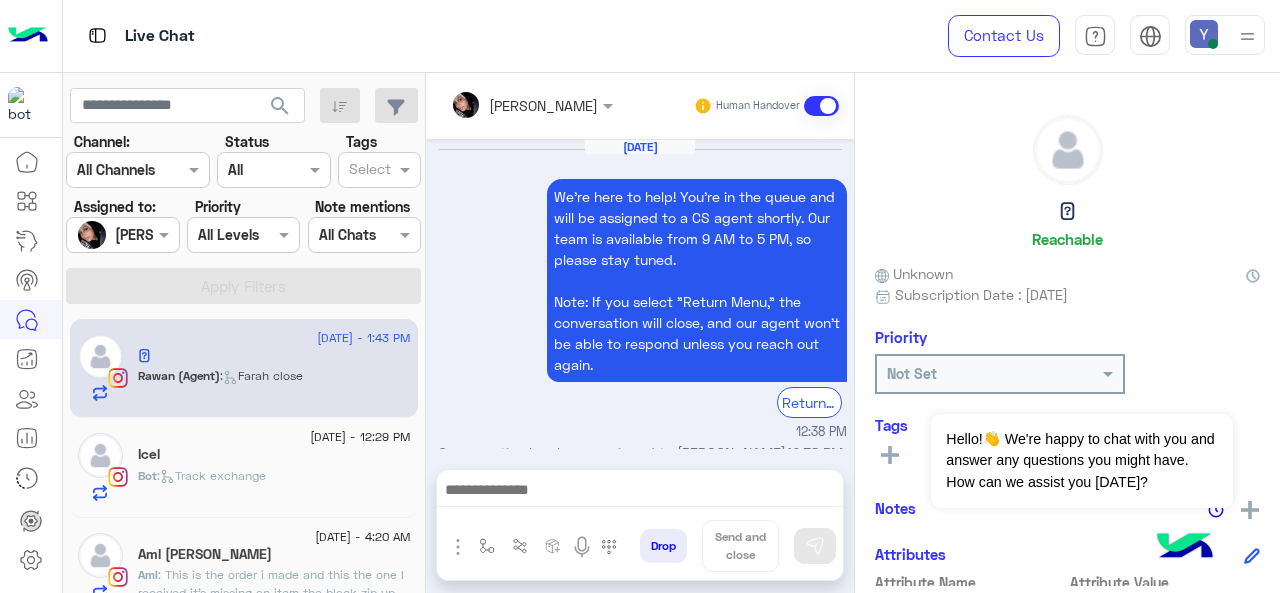 scroll, scrollTop: 0, scrollLeft: 0, axis: both 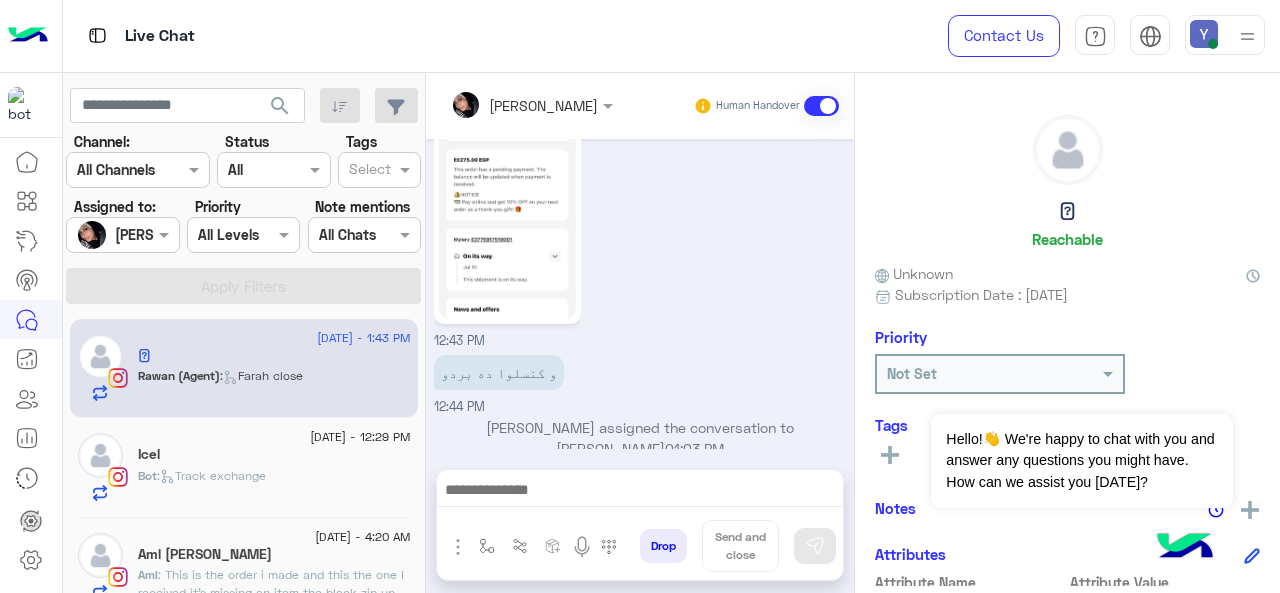 click on "Live Chat" at bounding box center [469, 36] 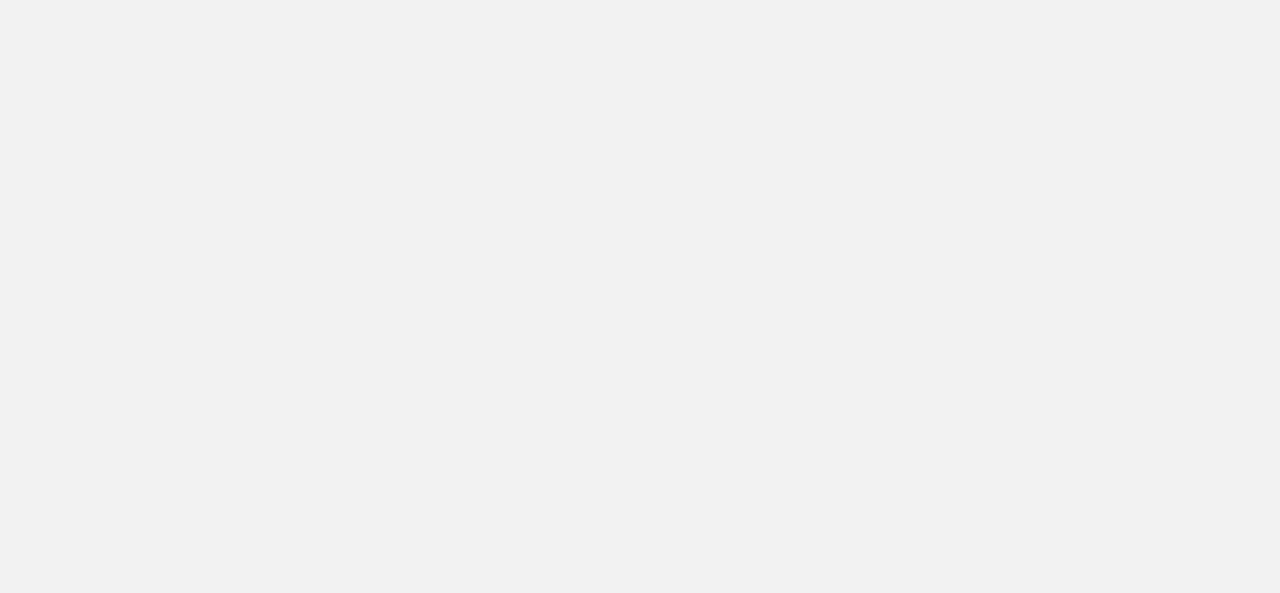 scroll, scrollTop: 0, scrollLeft: 0, axis: both 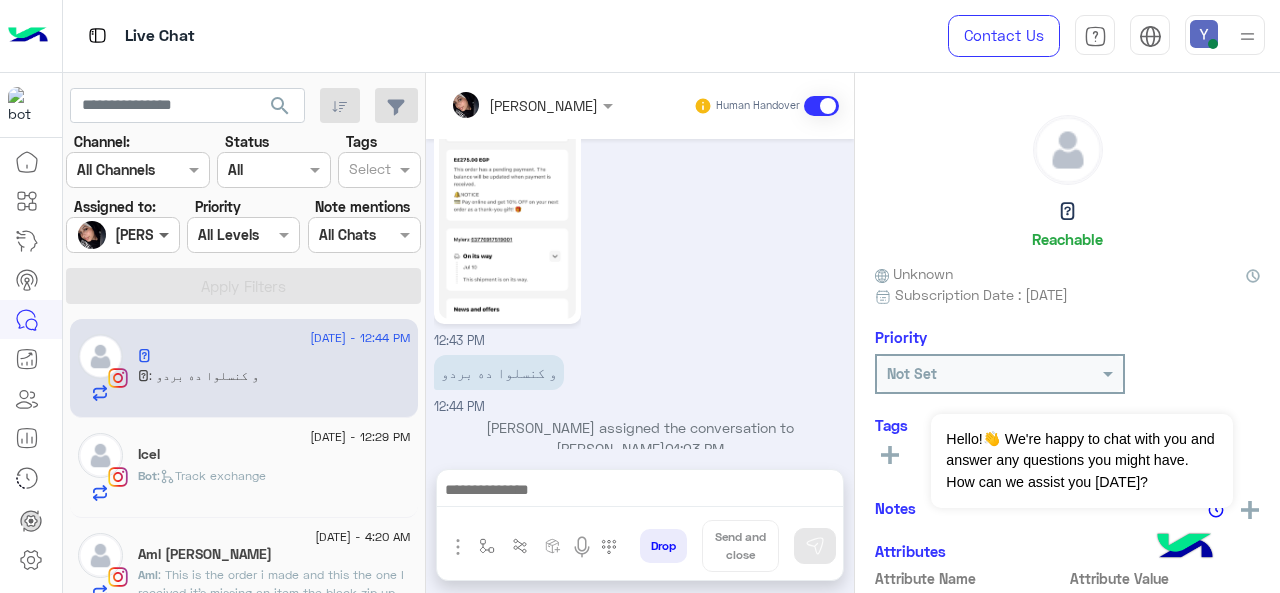 click at bounding box center (166, 234) 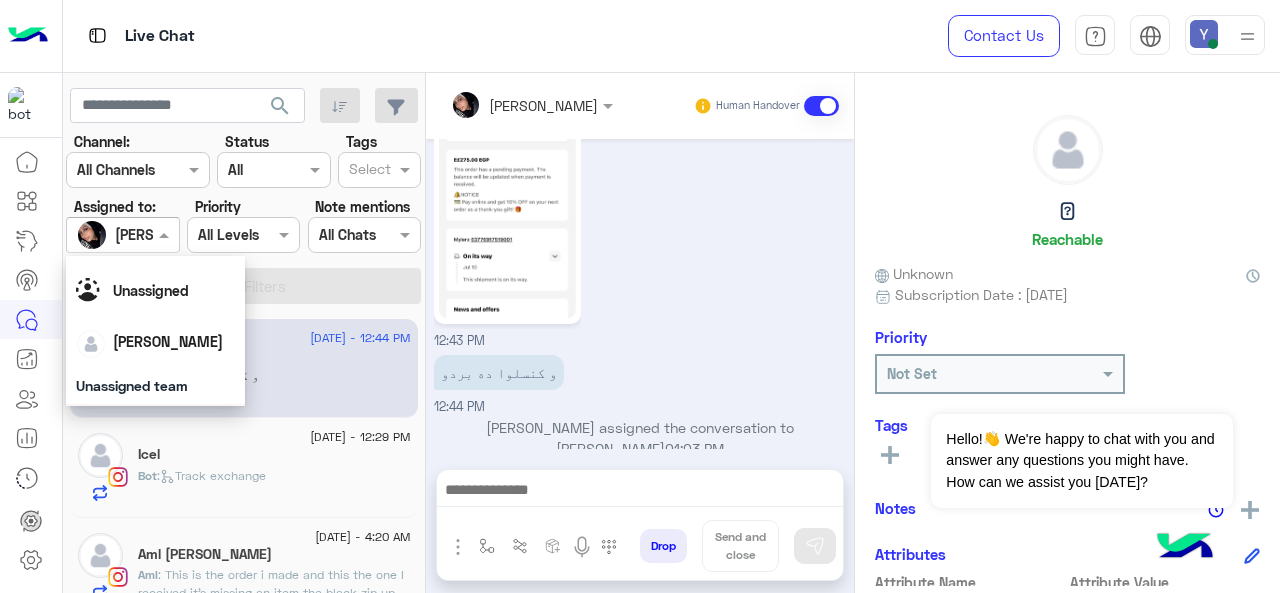 scroll, scrollTop: 0, scrollLeft: 0, axis: both 